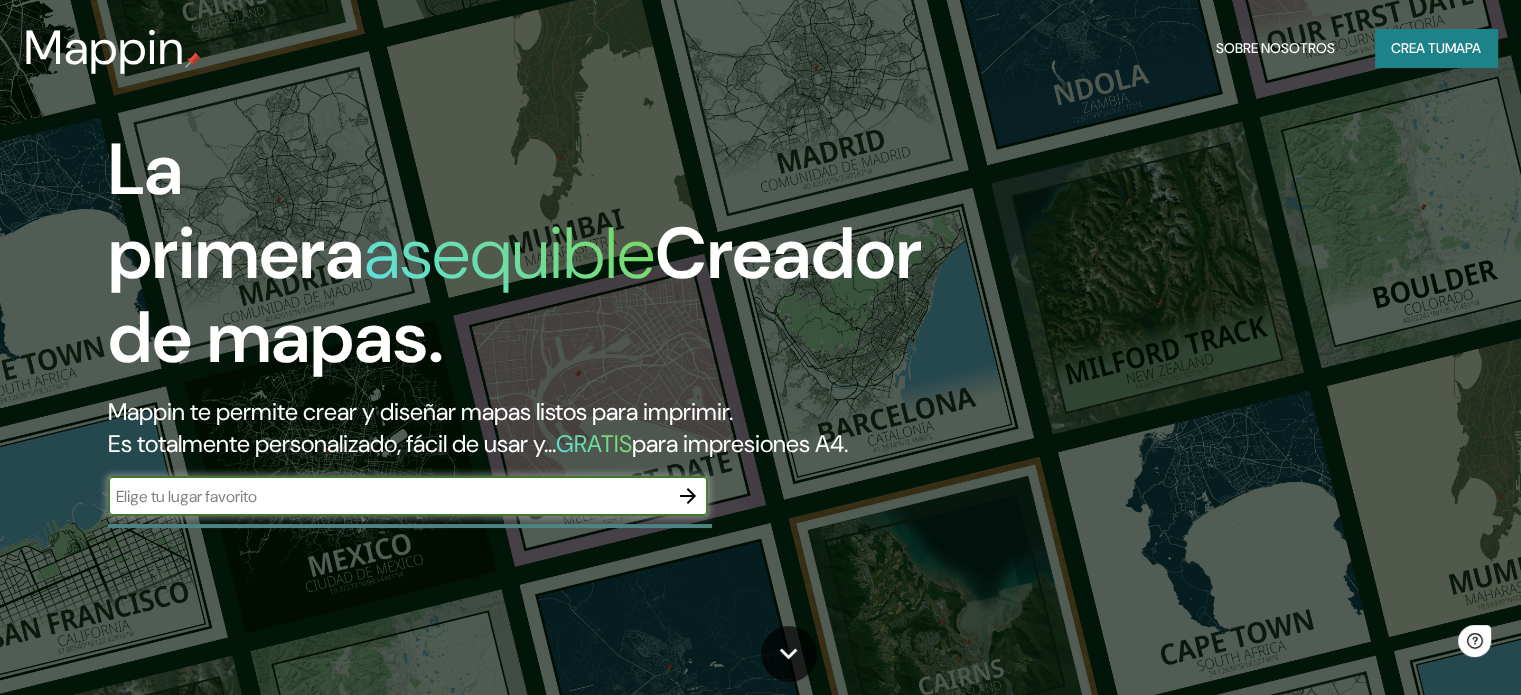 scroll, scrollTop: 0, scrollLeft: 0, axis: both 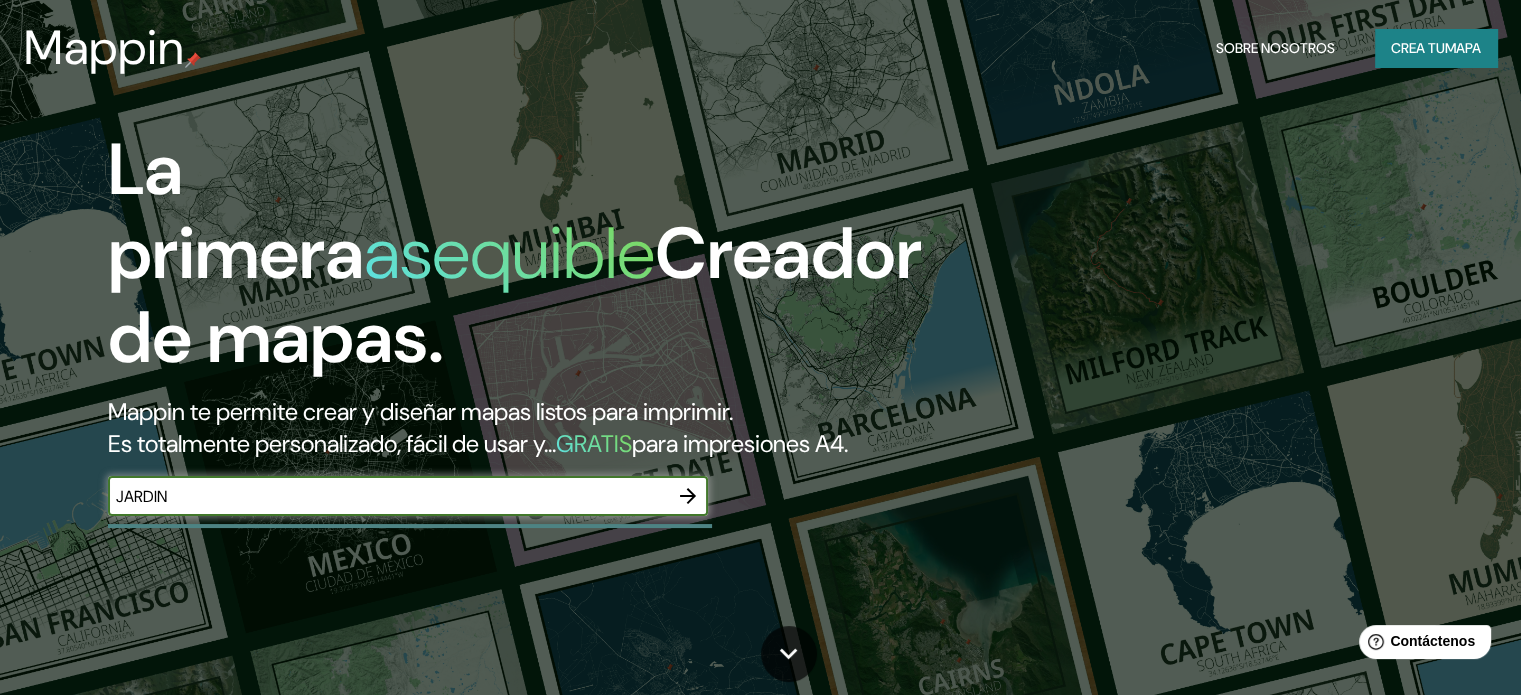 type on "JARDIN" 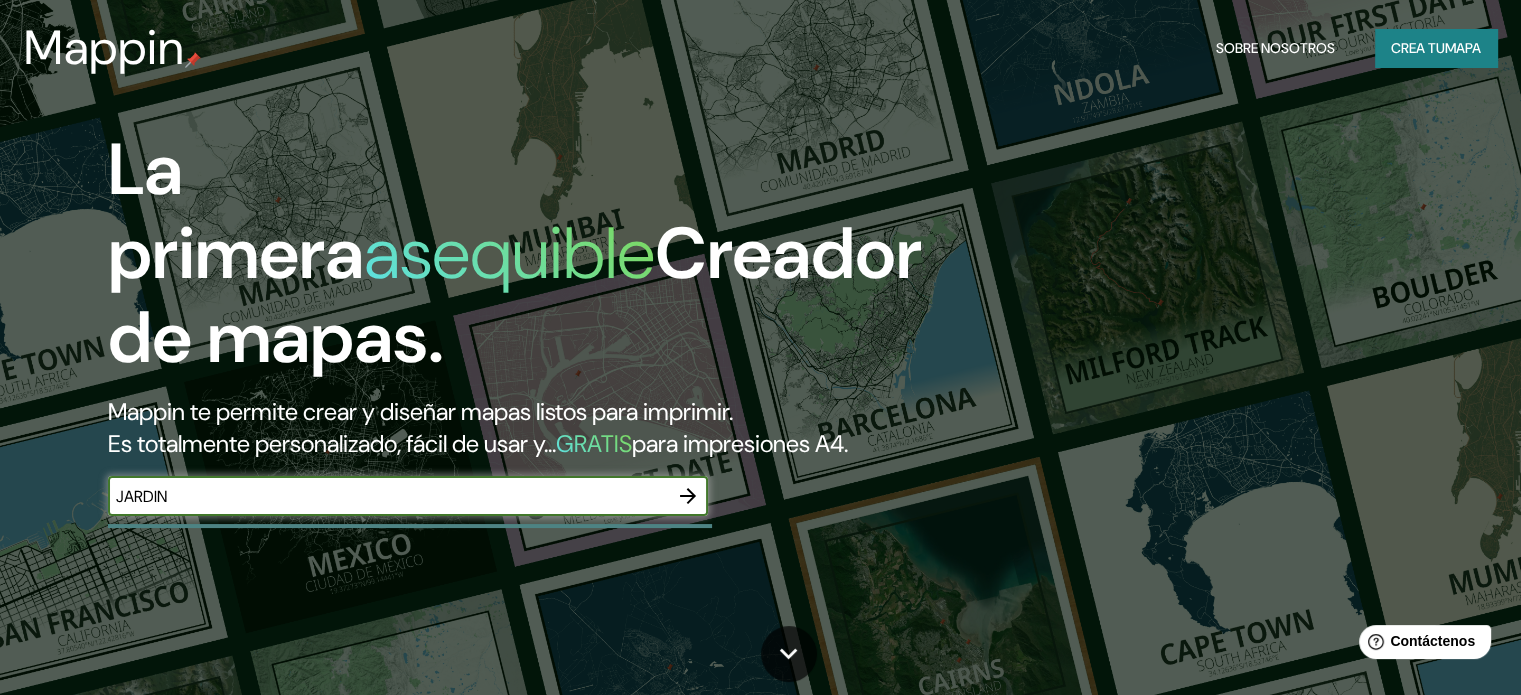 click 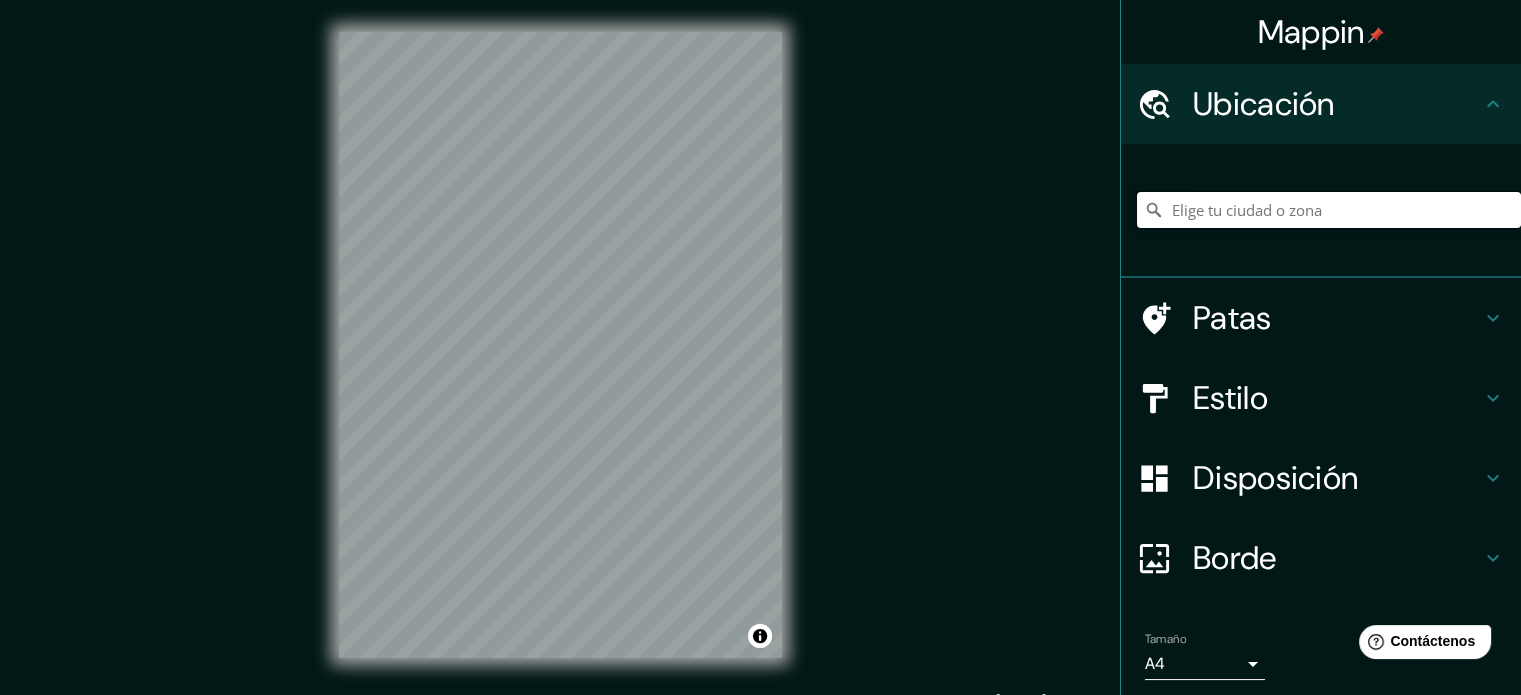 click at bounding box center (1329, 210) 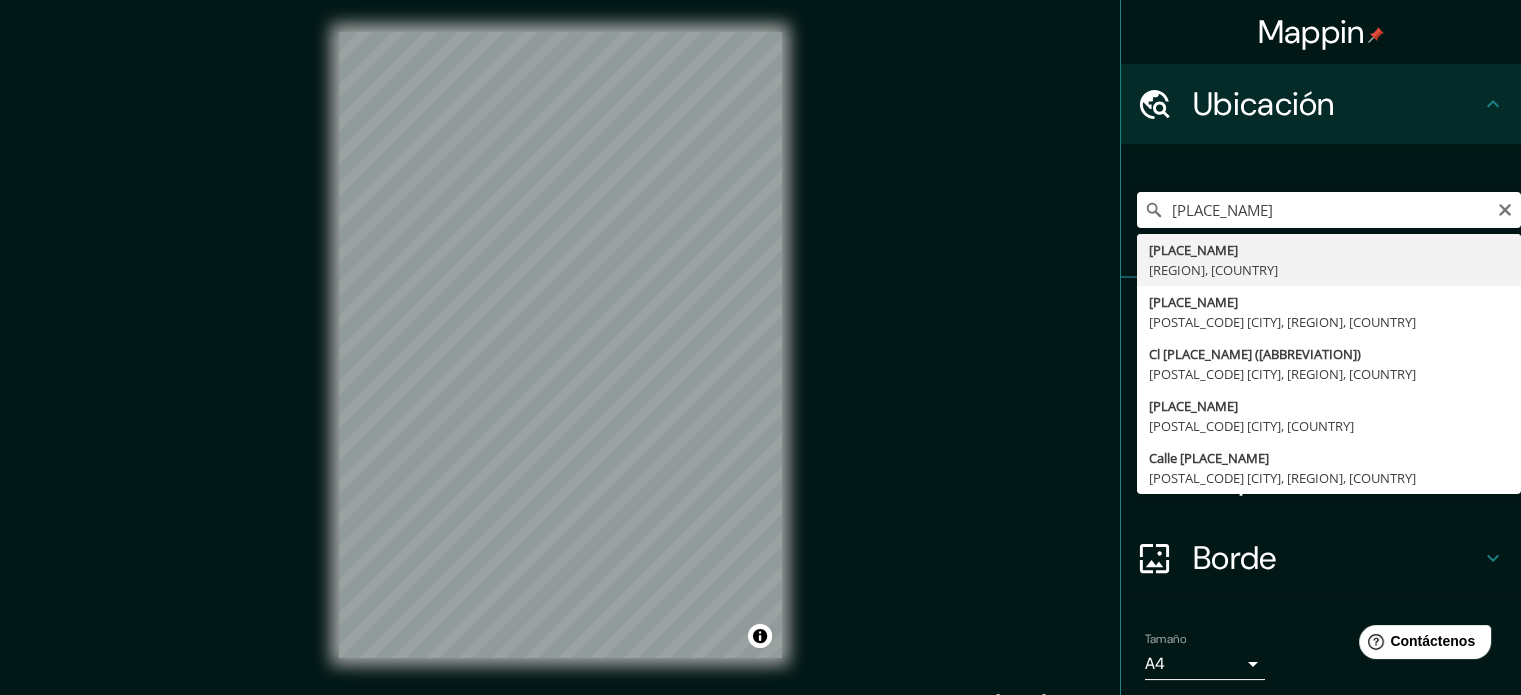 type on "[PLACE_NAME], [REGION], [COUNTRY]" 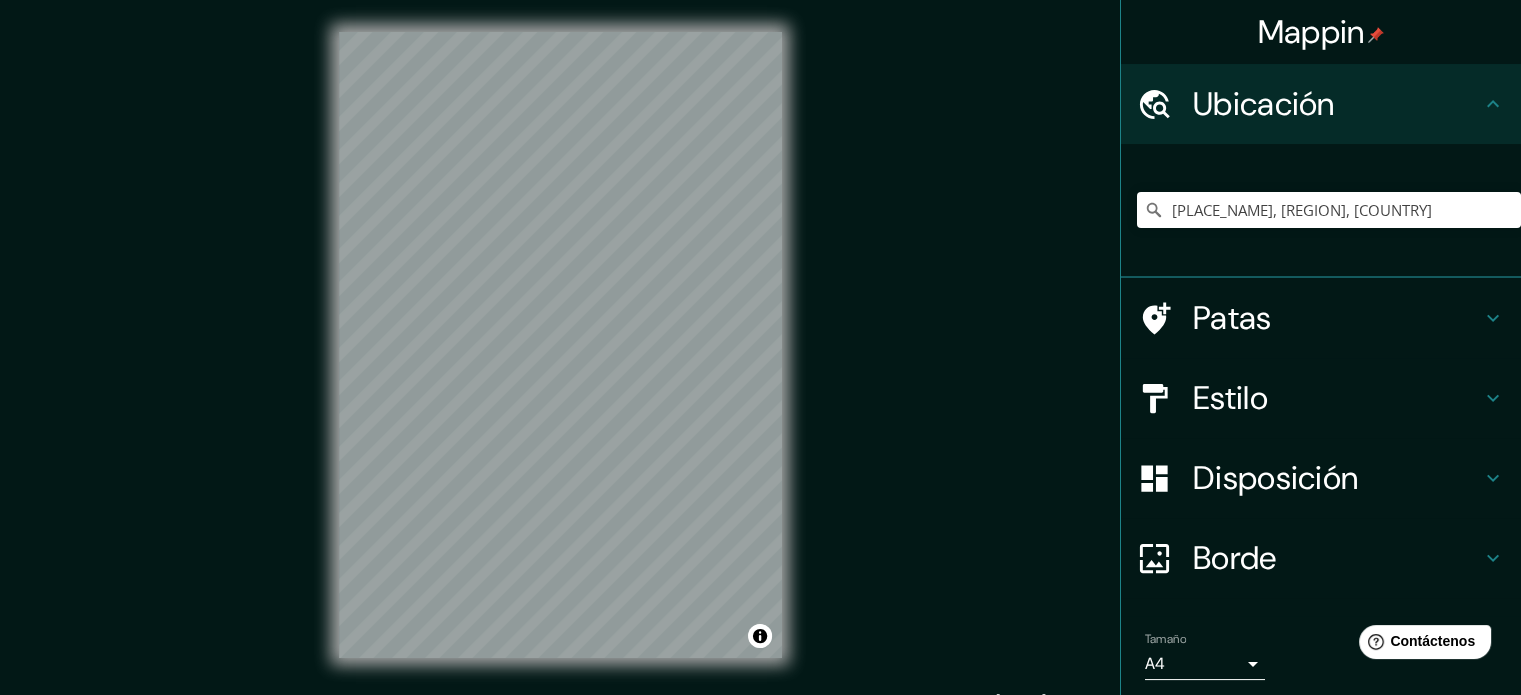 click on "Estilo" at bounding box center [1337, 398] 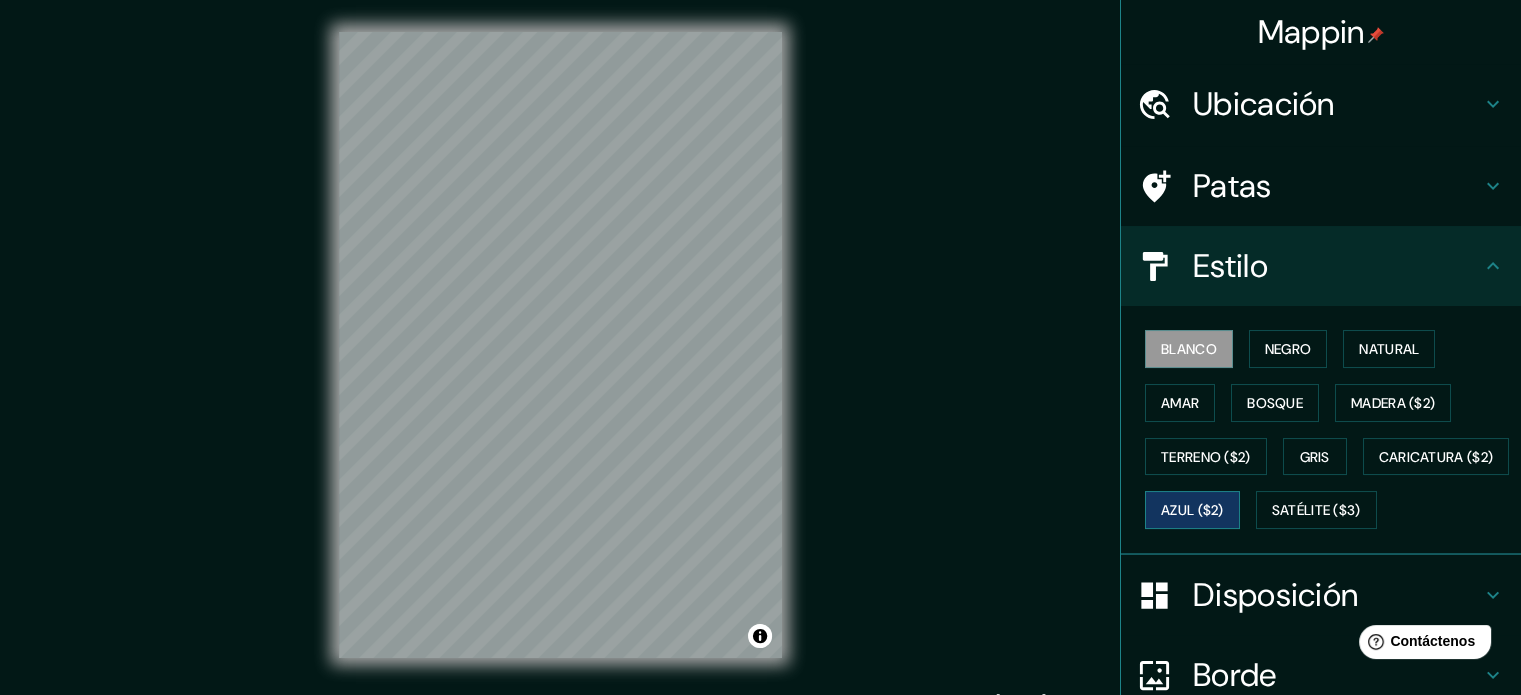click on "Azul ($2)" at bounding box center [1192, 511] 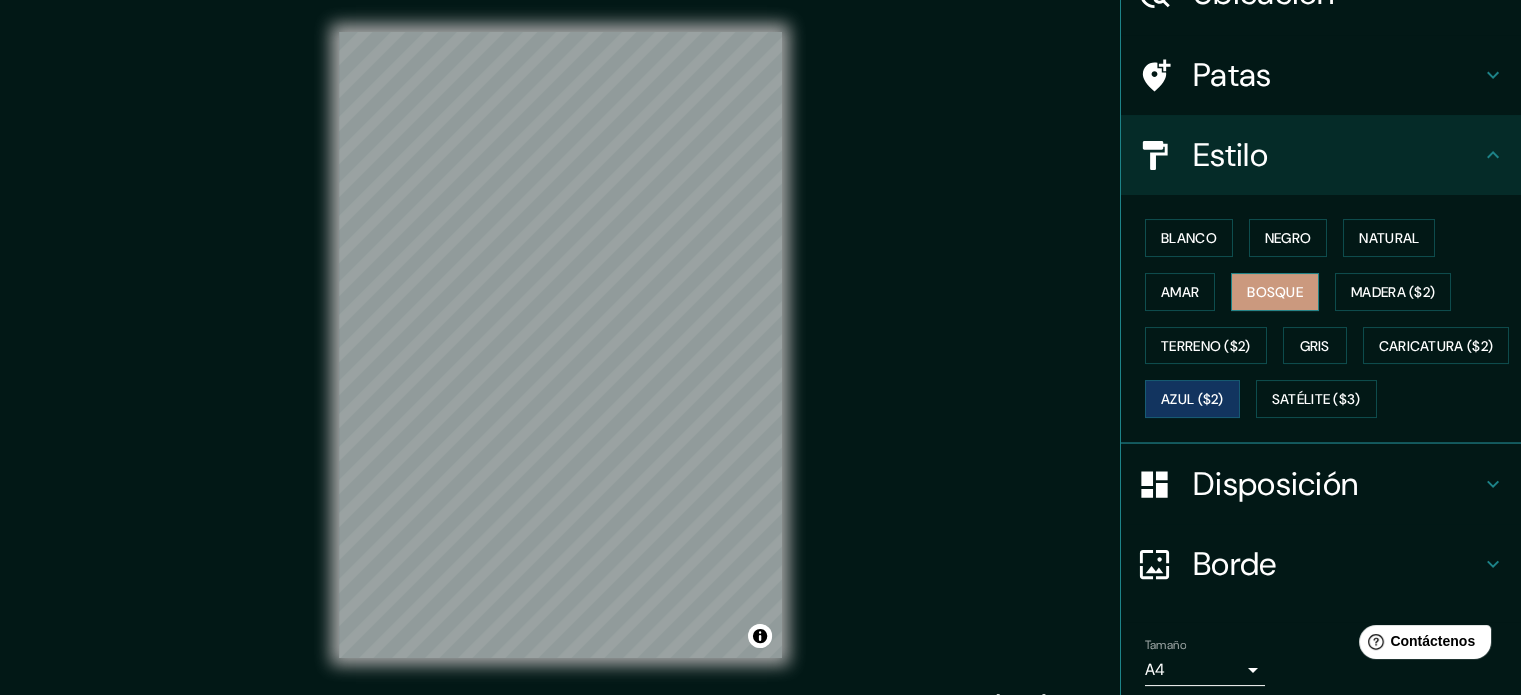 scroll, scrollTop: 236, scrollLeft: 0, axis: vertical 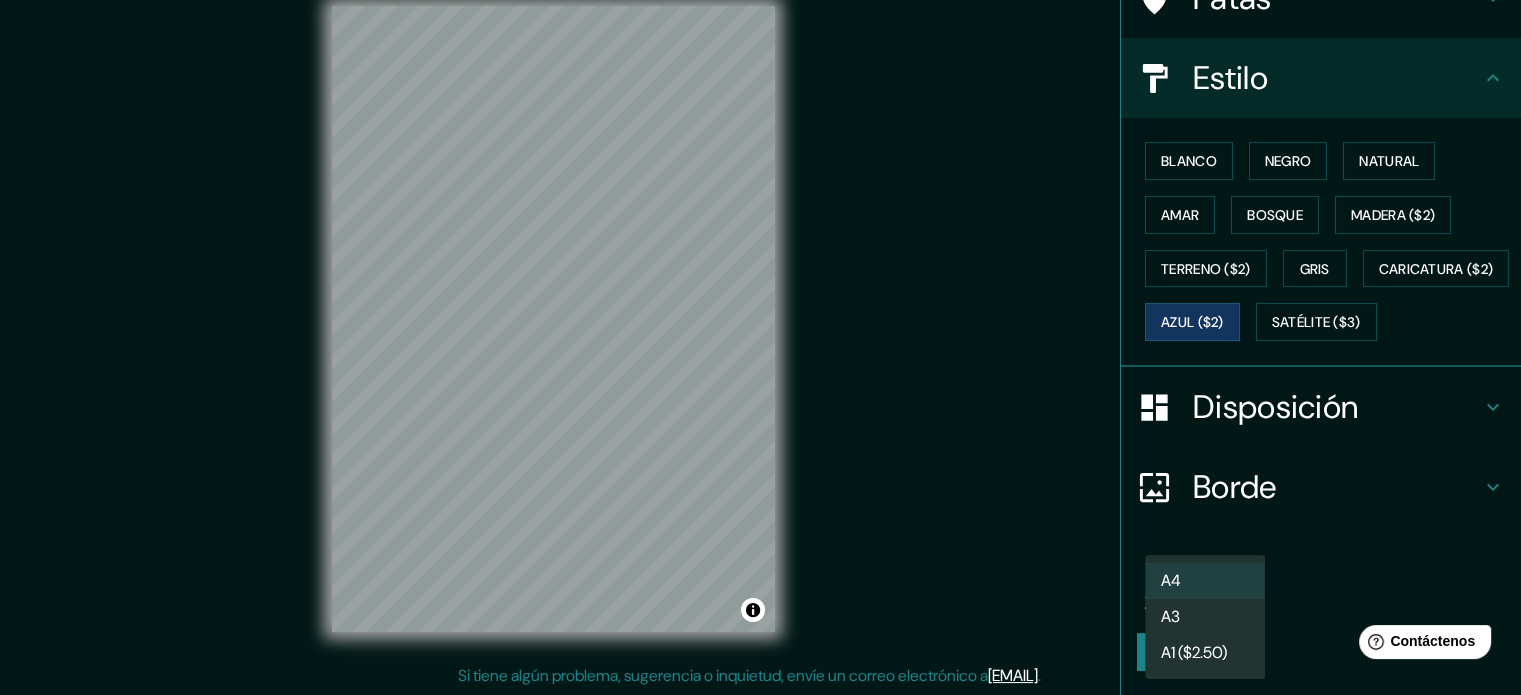 click on "Mappin Ubicación [PLACE_NAME], [REGION], [COUNTRY] Patas Estilo Blanco Negro Natural Amar Bosque Madera ($2) Terreno ($2) Gris Caricatura ($2) Azul ($2) Satélite ($3) Disposición Borde Elige un borde.  Consejo  : puedes opacar las capas del marco para crear efectos geniales. Ninguno Simple Transparente Elegante Tamaño A4 single Crea tu mapa © Mapbox   © OpenStreetMap   Improve this map Si tiene algún problema, sugerencia o inquietud, envíe un correo electrónico a  [EMAIL]  .   . . Texto original Valora esta traducción Tu opinión servirá para ayudar a mejorar el Traductor de Google A4 A3 A1 ($2.50)" at bounding box center (760, 321) 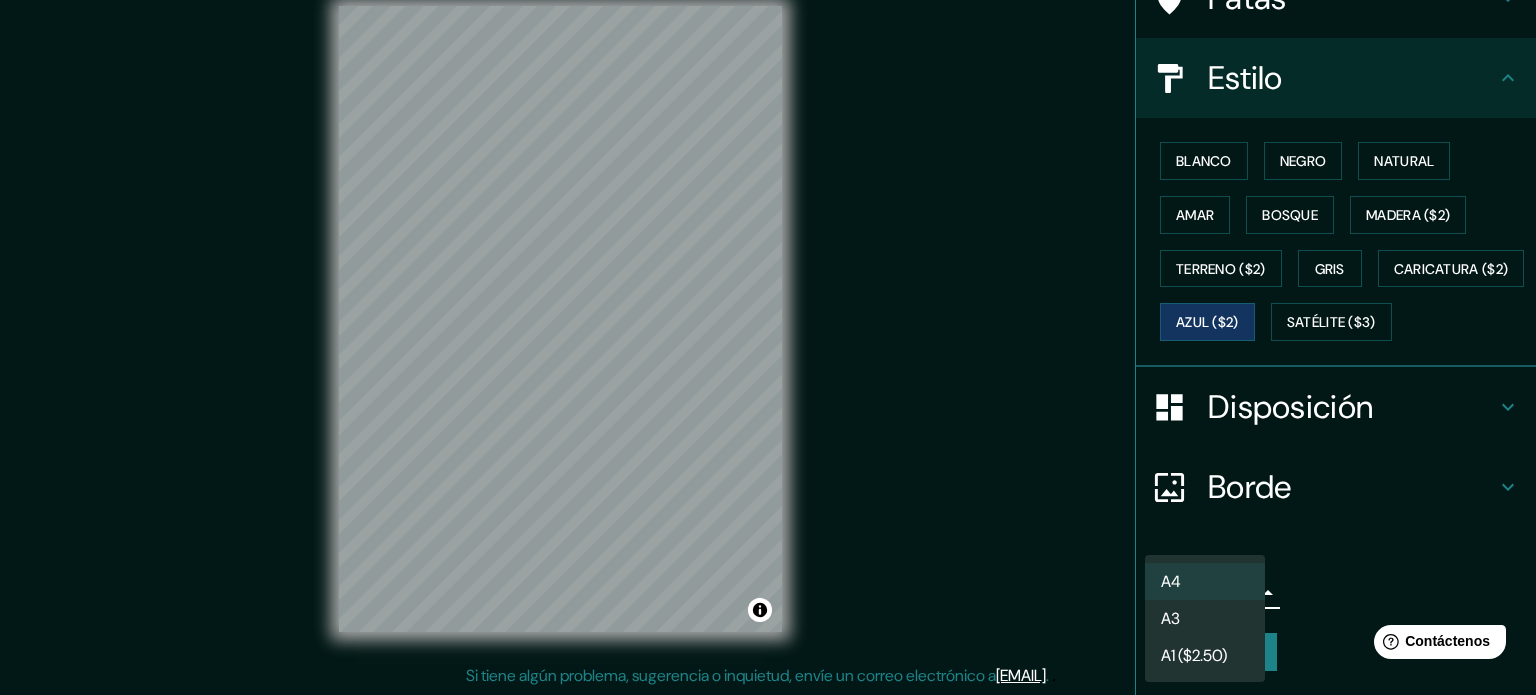 click on "A3" at bounding box center [1205, 618] 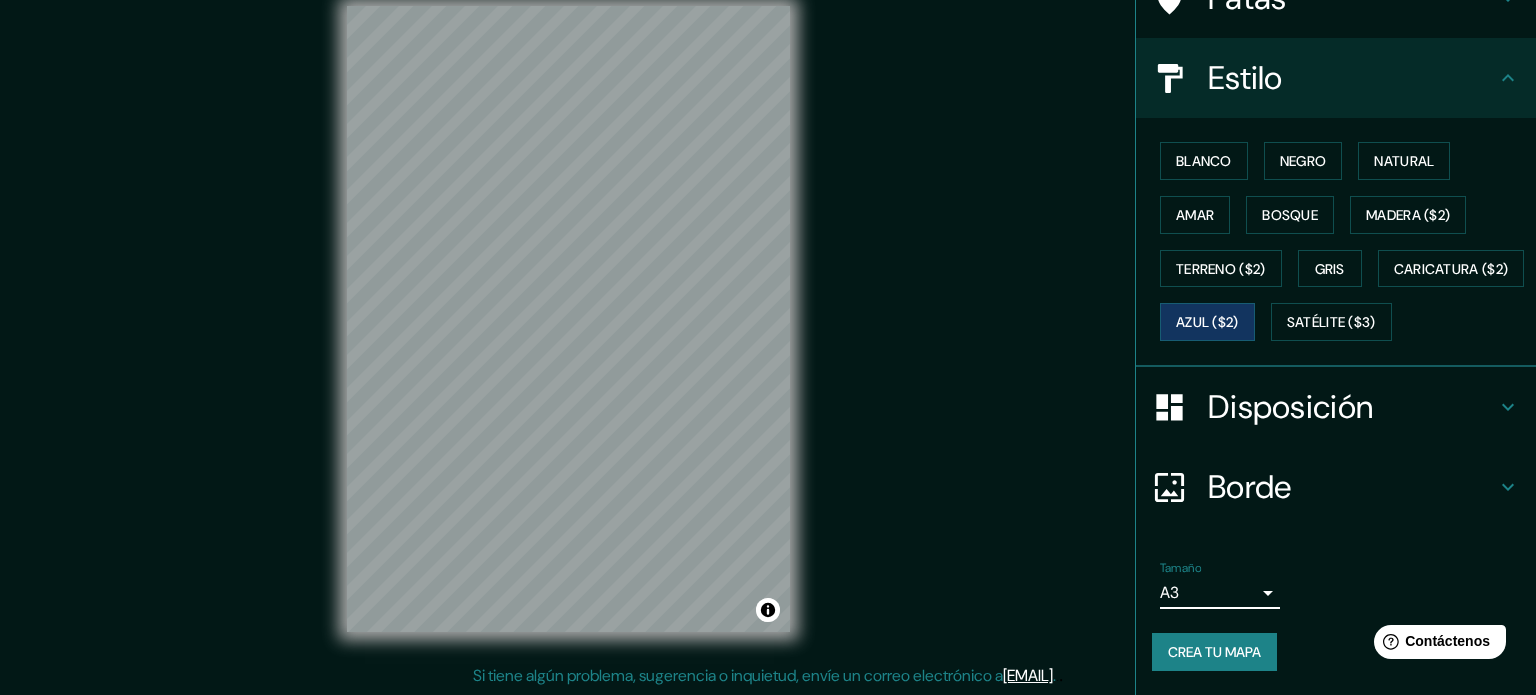 click on "Mappin Ubicación [PLACE_NAME], [REGION], [COUNTRY] Patas Estilo Blanco Negro Natural Amar Bosque Madera ($2) Terreno ($2) Gris Caricatura ($2) Azul ($2) Satélite ($3) Disposición Borde Elige un borde.  Consejo  : puedes opacar las capas del marco para crear efectos geniales. Ninguno Simple Transparente Elegante Tamaño A3 a4 Crea tu mapa © Mapbox   © OpenStreetMap   Improve this map Si tiene algún problema, sugerencia o inquietud, envíe un correo electrónico a  [EMAIL]  .   . . Texto original Valora esta traducción Tu opinión servirá para ayudar a mejorar el Traductor de Google" at bounding box center [768, 321] 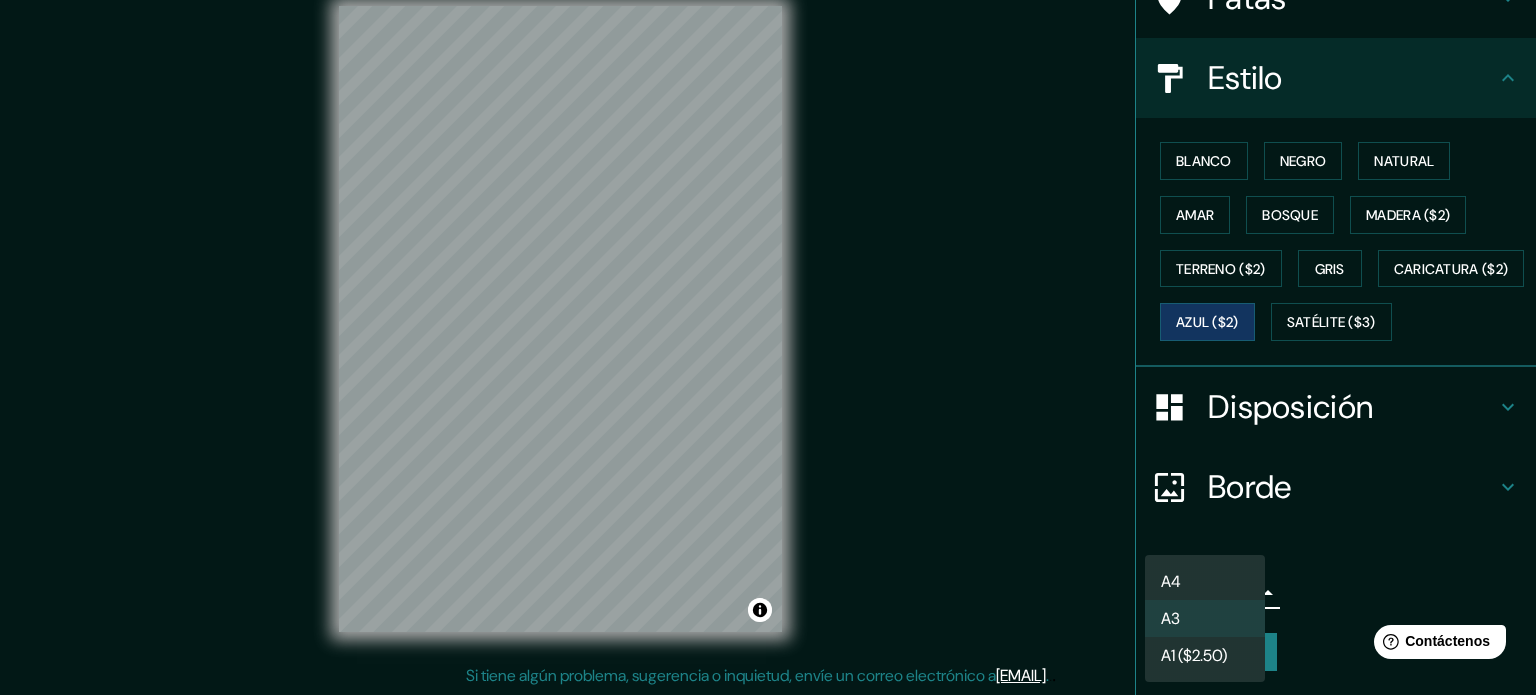 click on "A1 ($2.50)" at bounding box center (1194, 655) 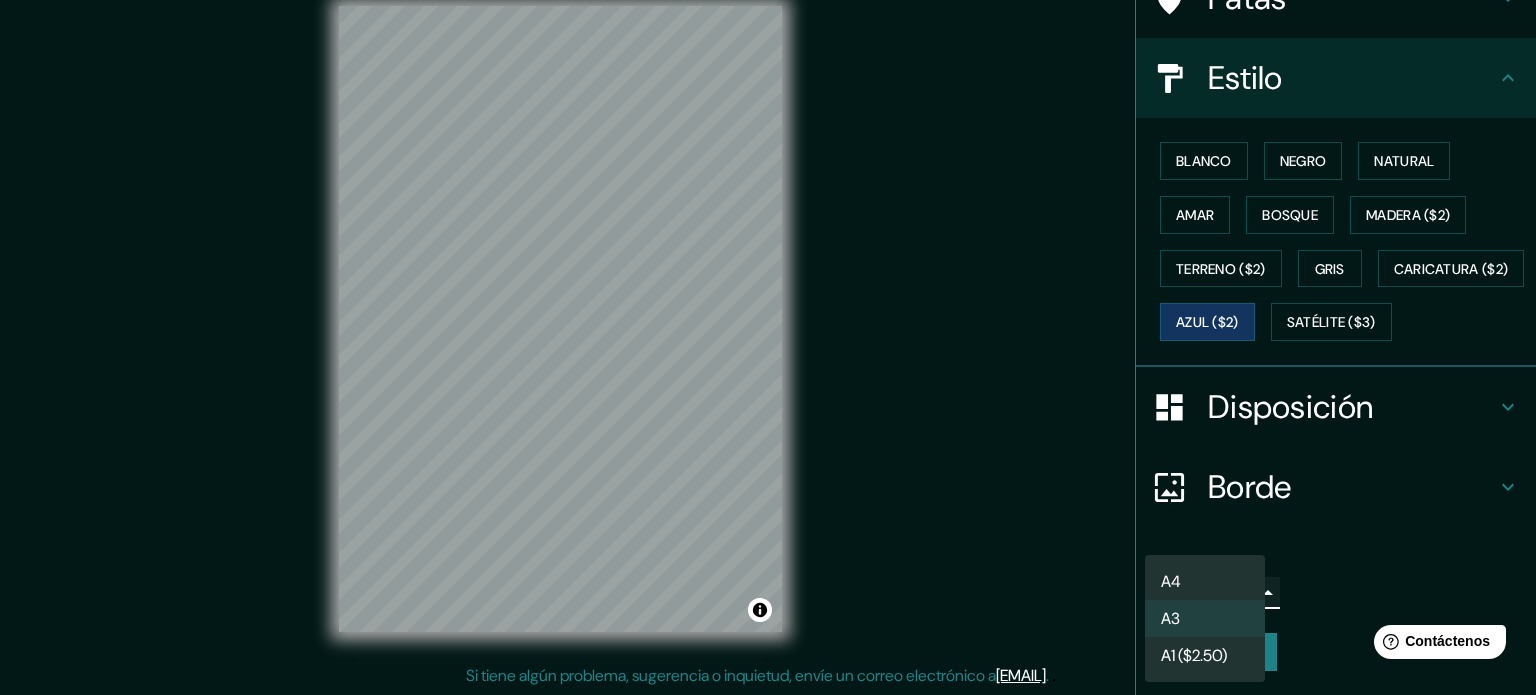 type on "a3" 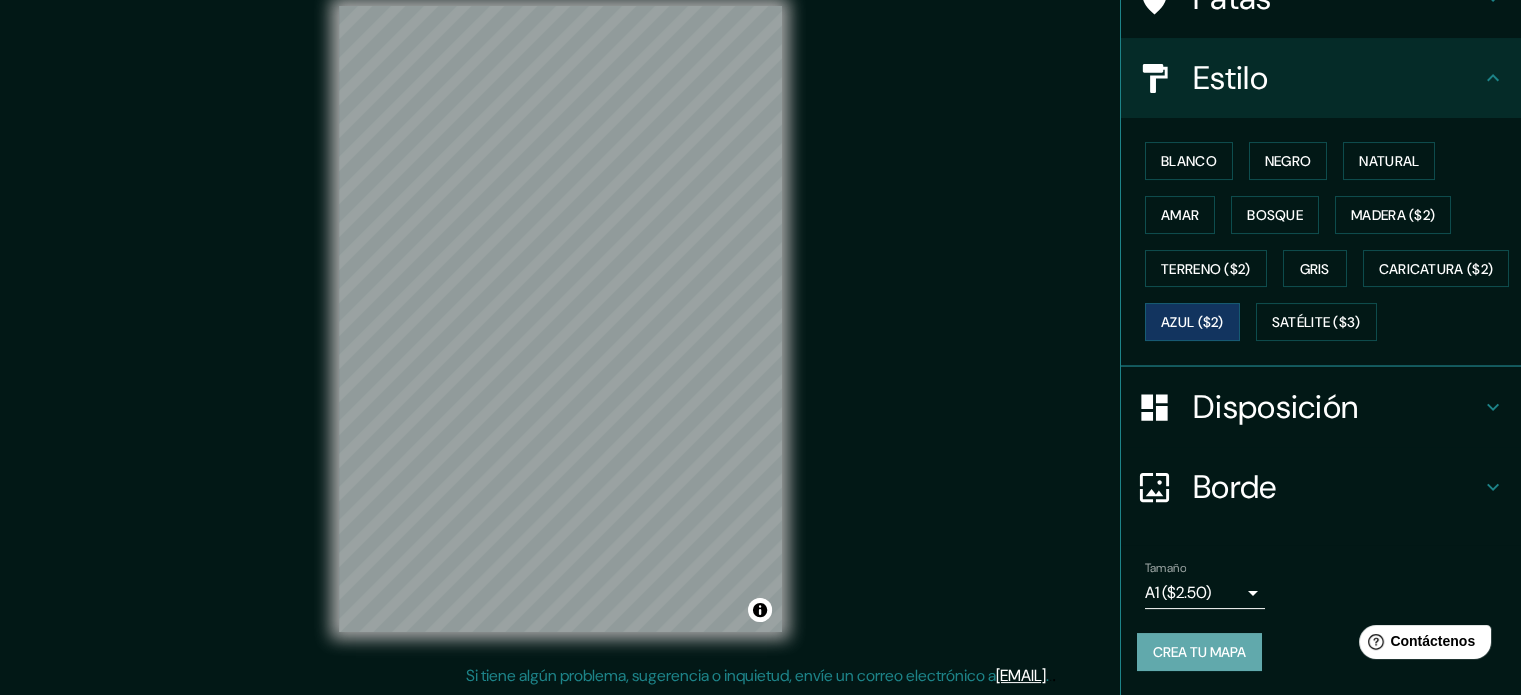click on "Crea tu mapa" at bounding box center [1199, 652] 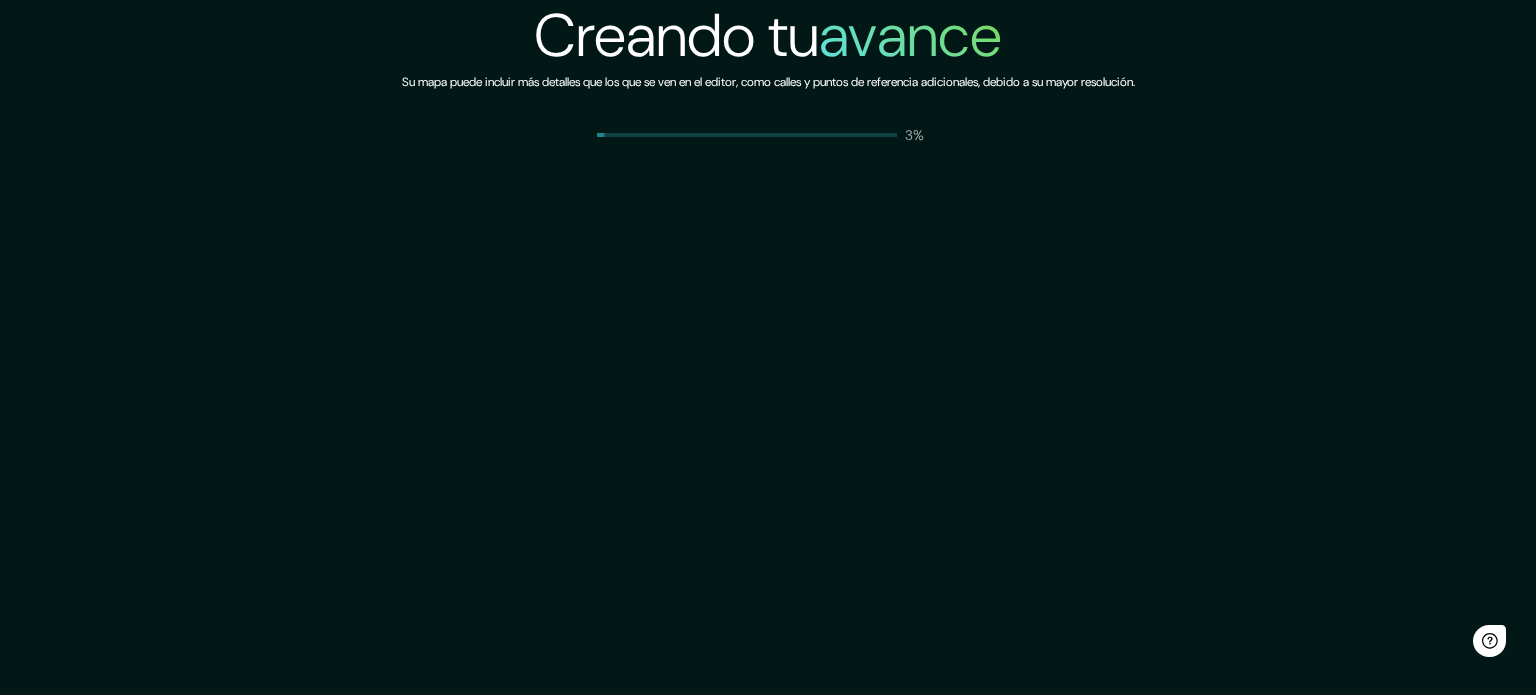 scroll, scrollTop: 0, scrollLeft: 0, axis: both 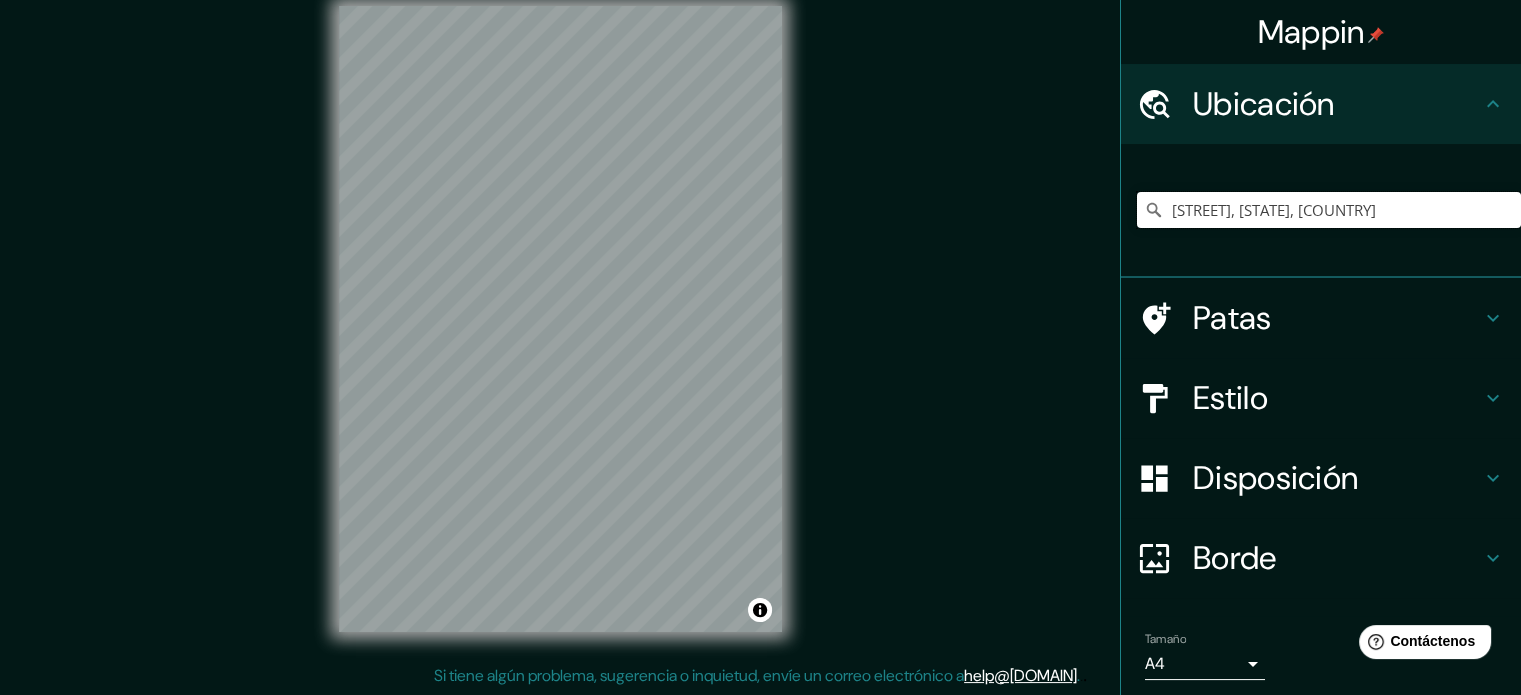 click on "[PLACE_NAME], [REGION], [COUNTRY]" at bounding box center [1329, 210] 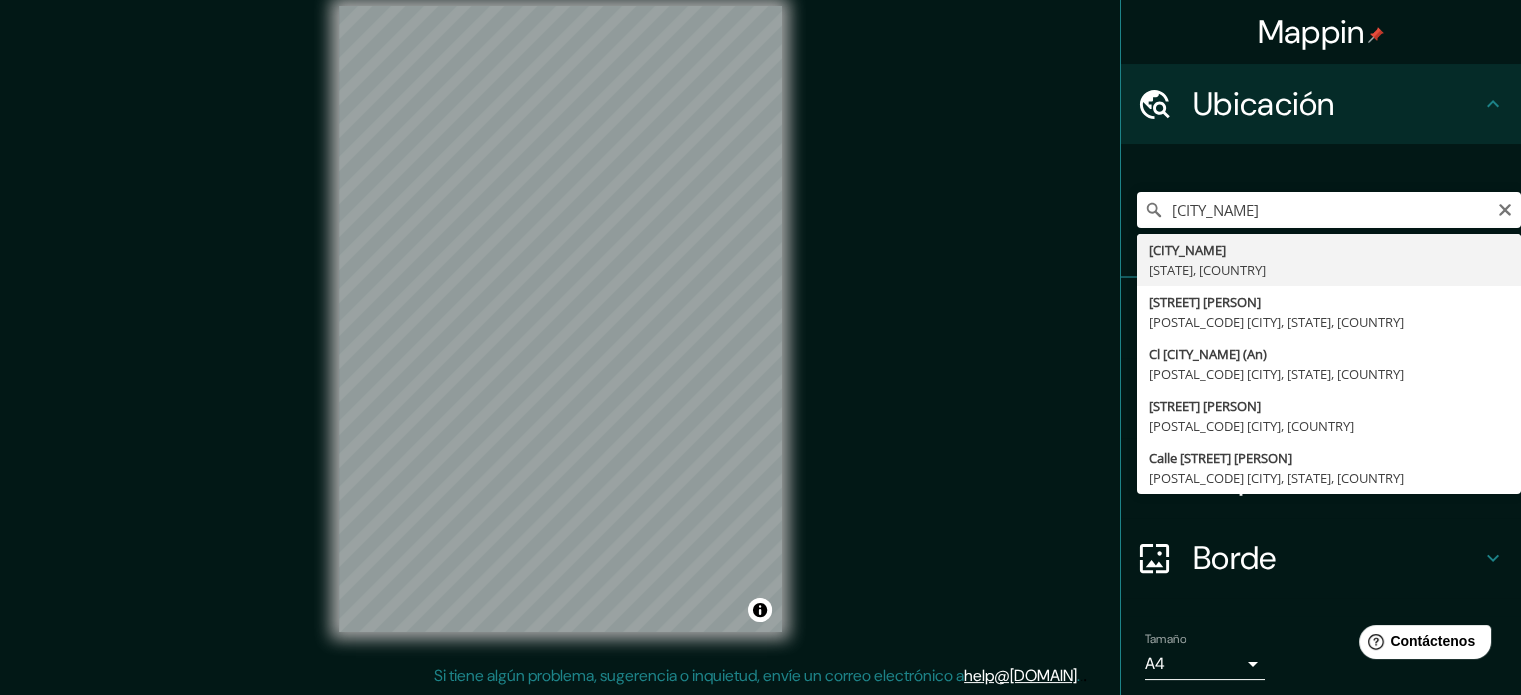 type on "[PLACE_NAME], [REGION], [COUNTRY]" 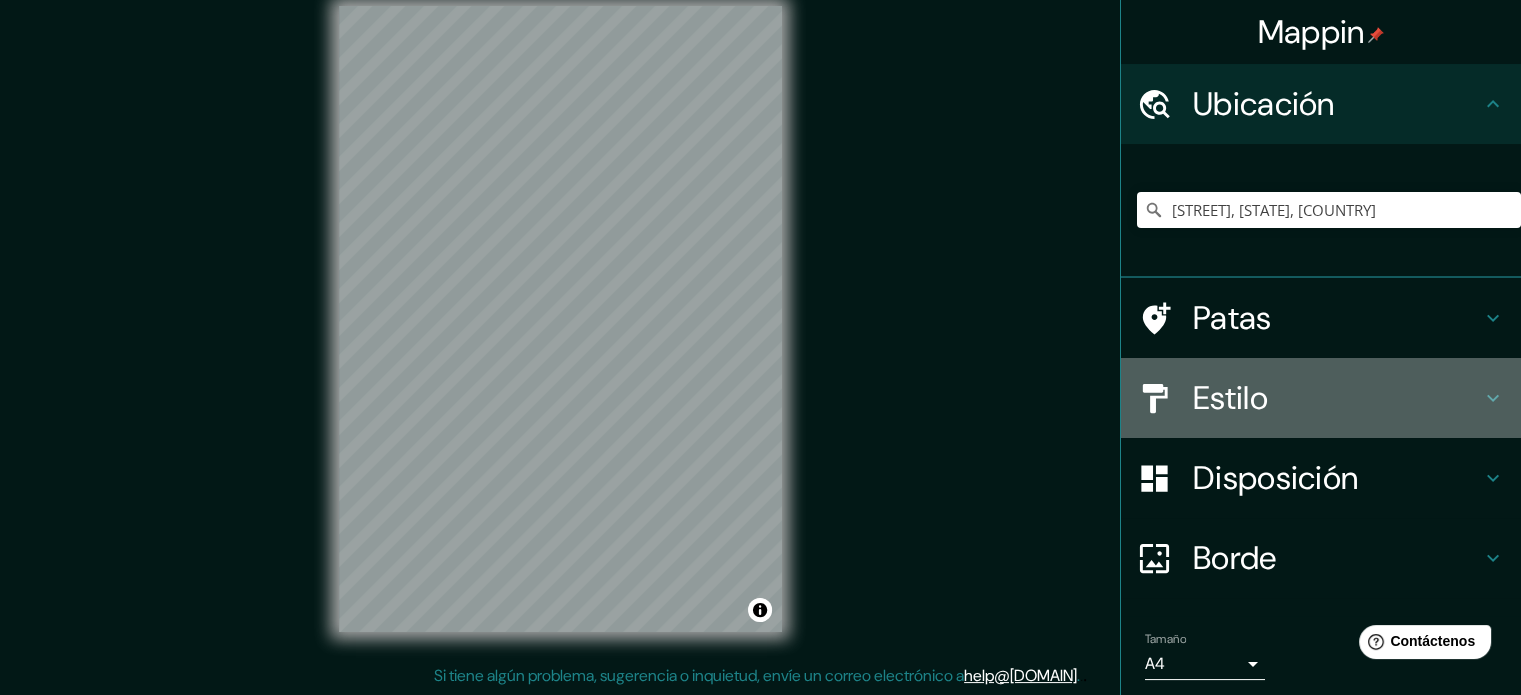 click on "Estilo" at bounding box center (1337, 398) 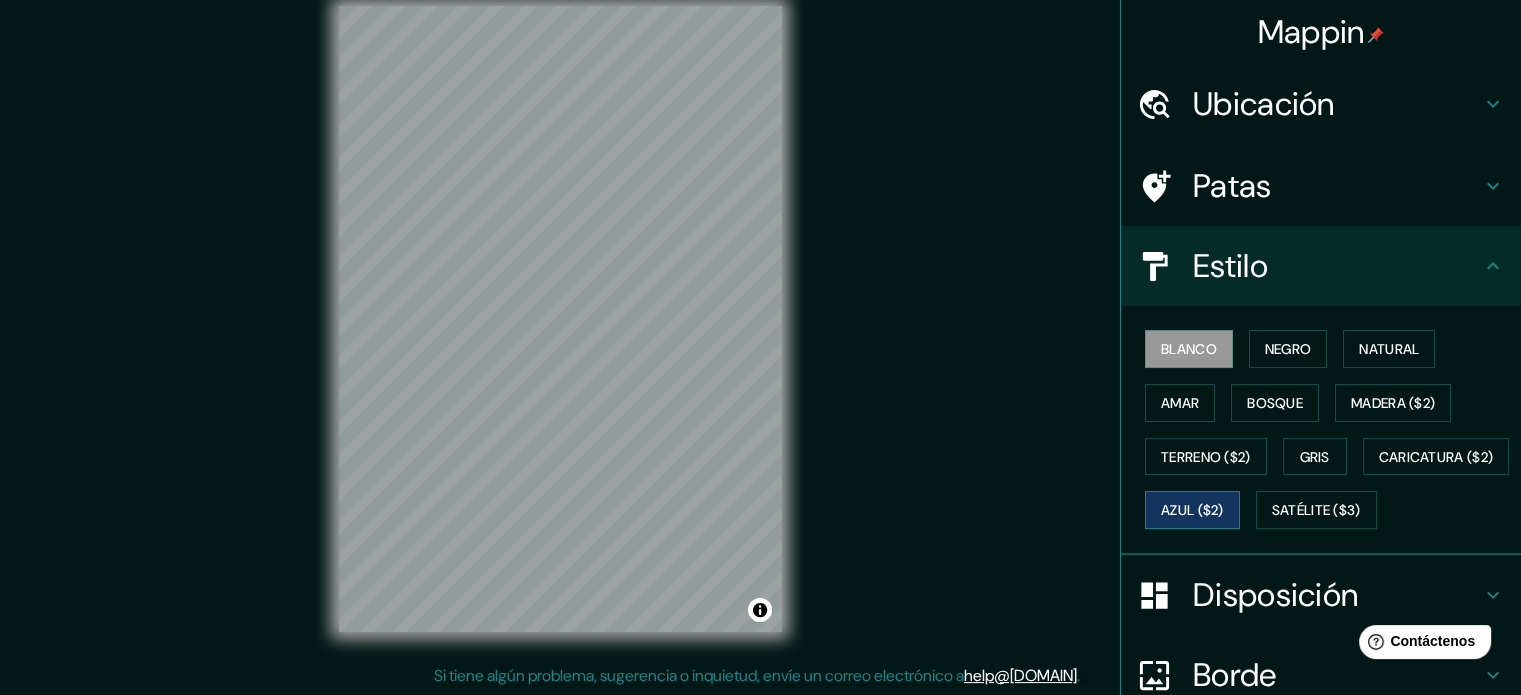 click on "Azul ($2)" at bounding box center [1192, 511] 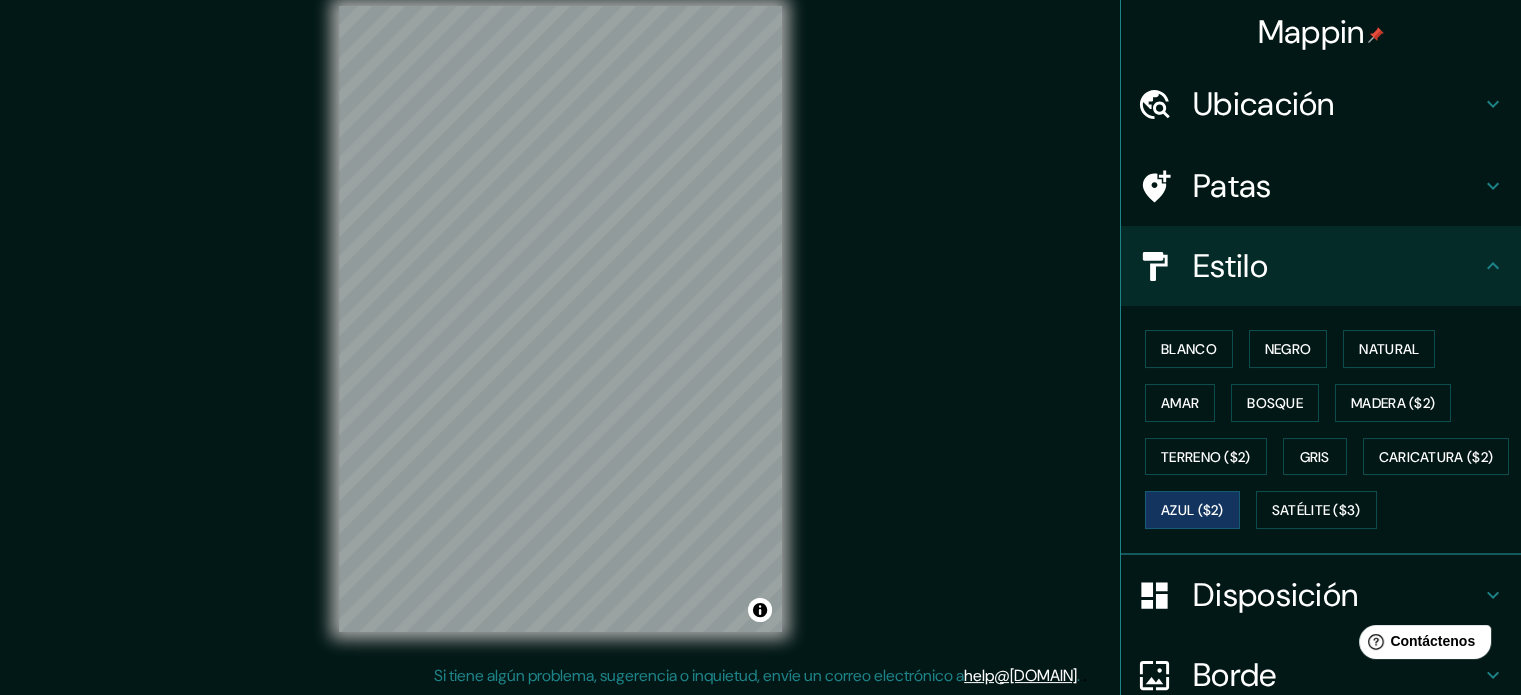 click on "Blanco Negro Natural Amar Bosque Madera ($2) Terreno ($2) Gris Caricatura ($2) Azul ($2) Satélite ($3)" at bounding box center (1329, 429) 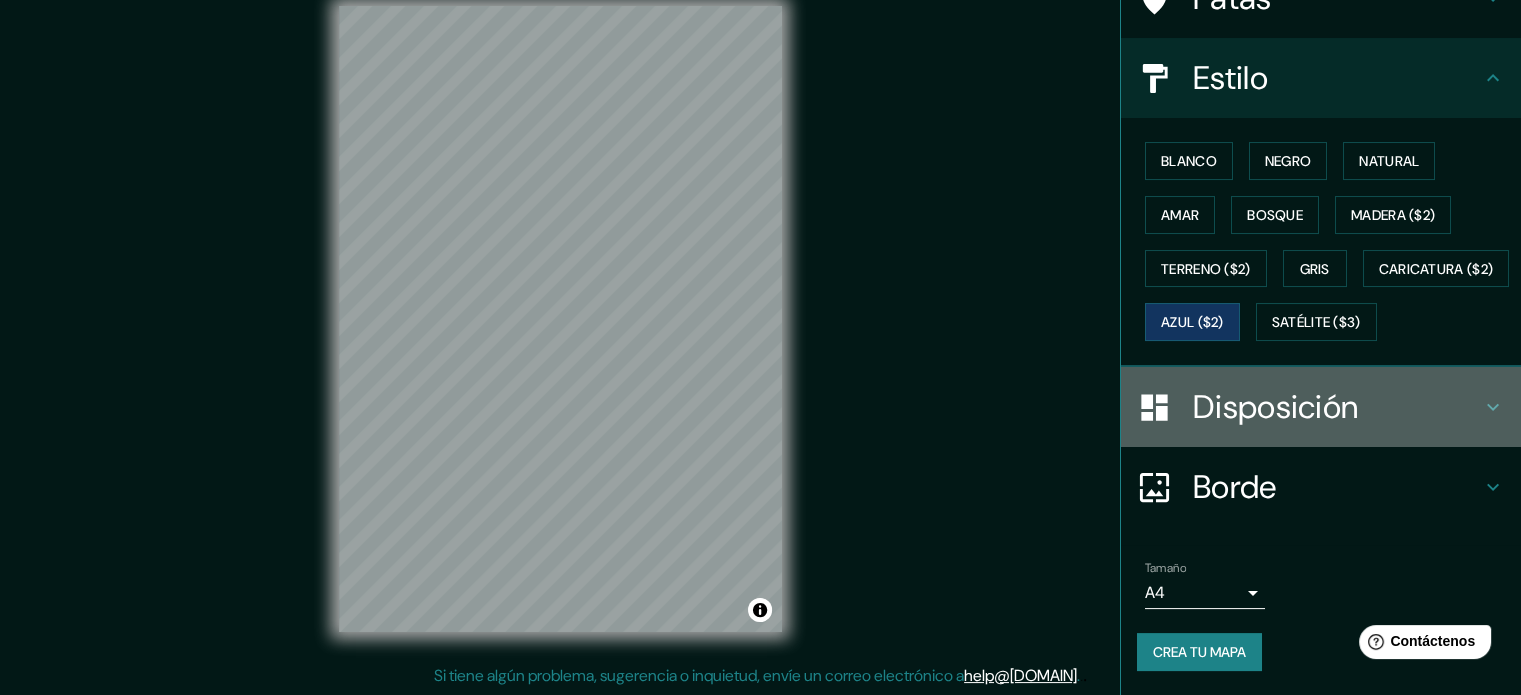 click on "Disposición" at bounding box center (1275, 407) 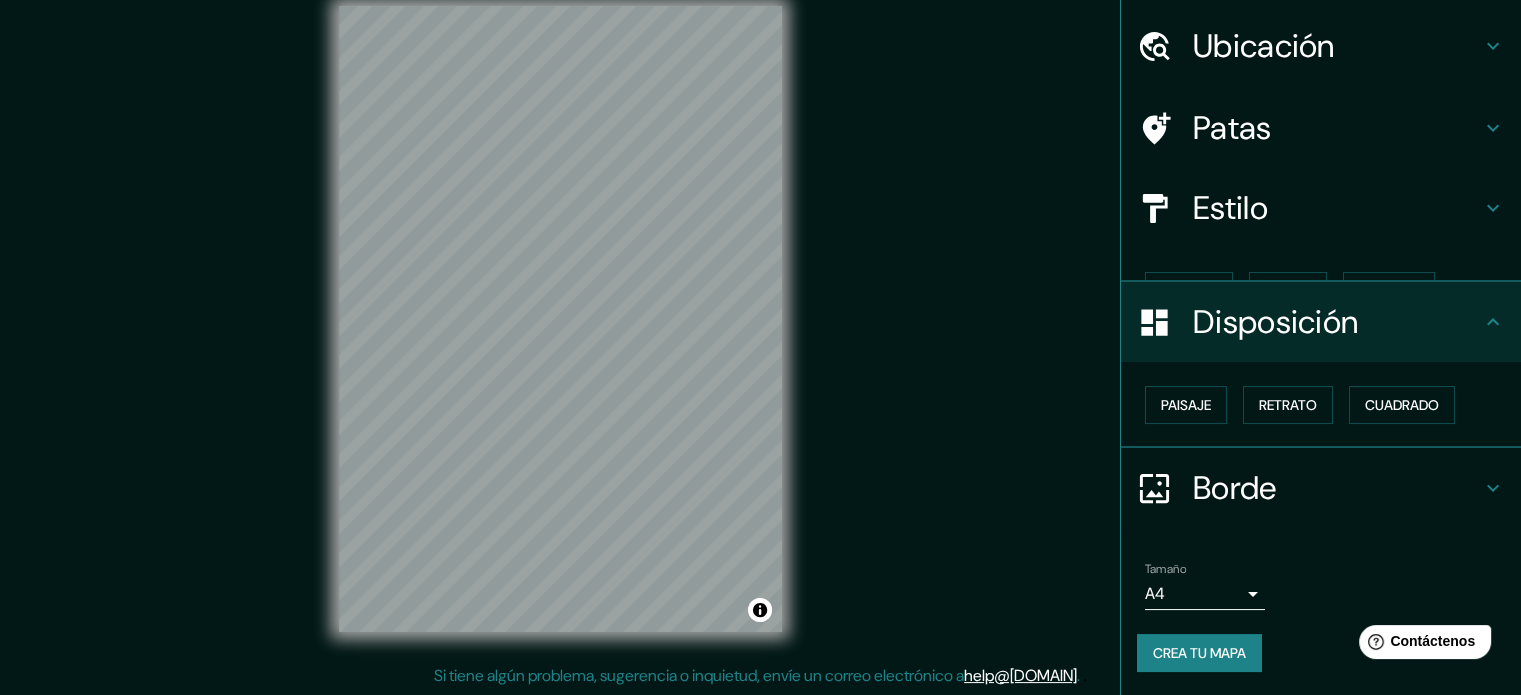 scroll, scrollTop: 24, scrollLeft: 0, axis: vertical 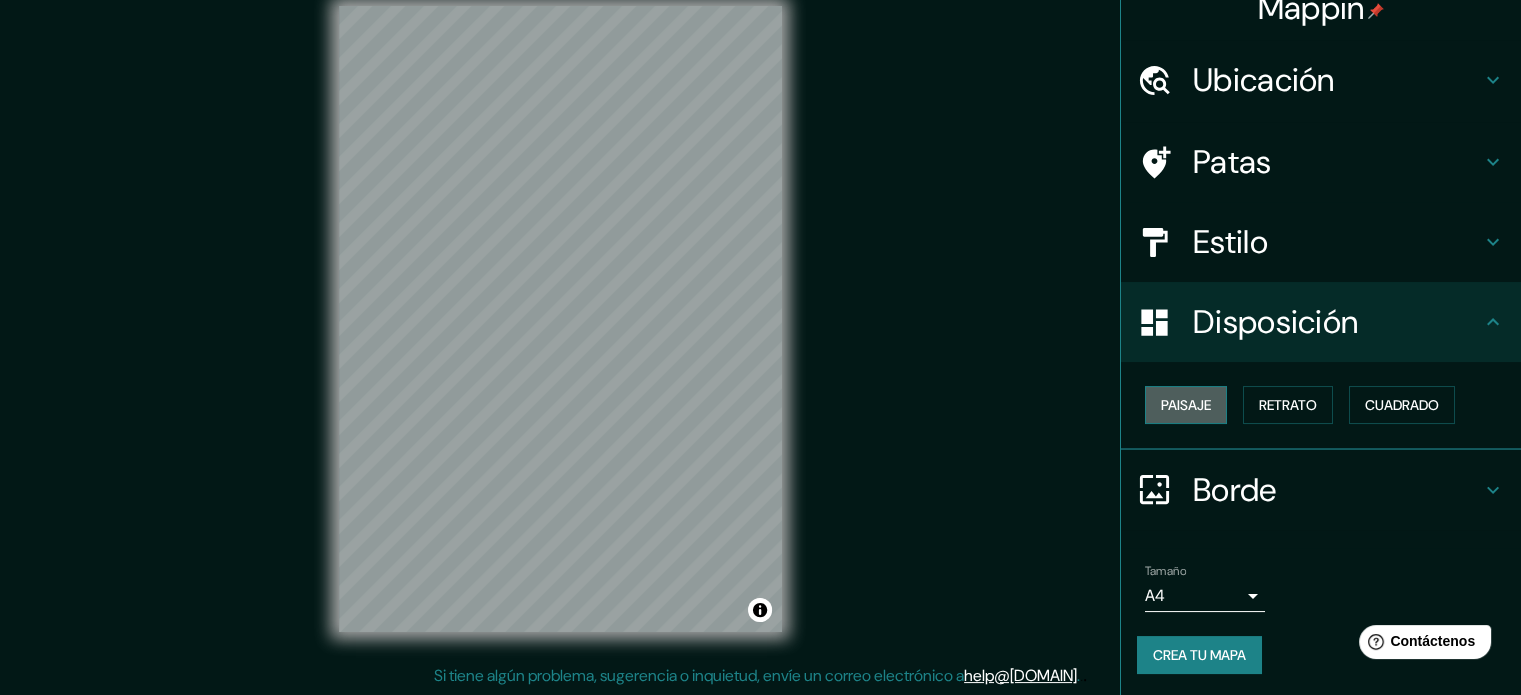click on "Paisaje" at bounding box center [1186, 405] 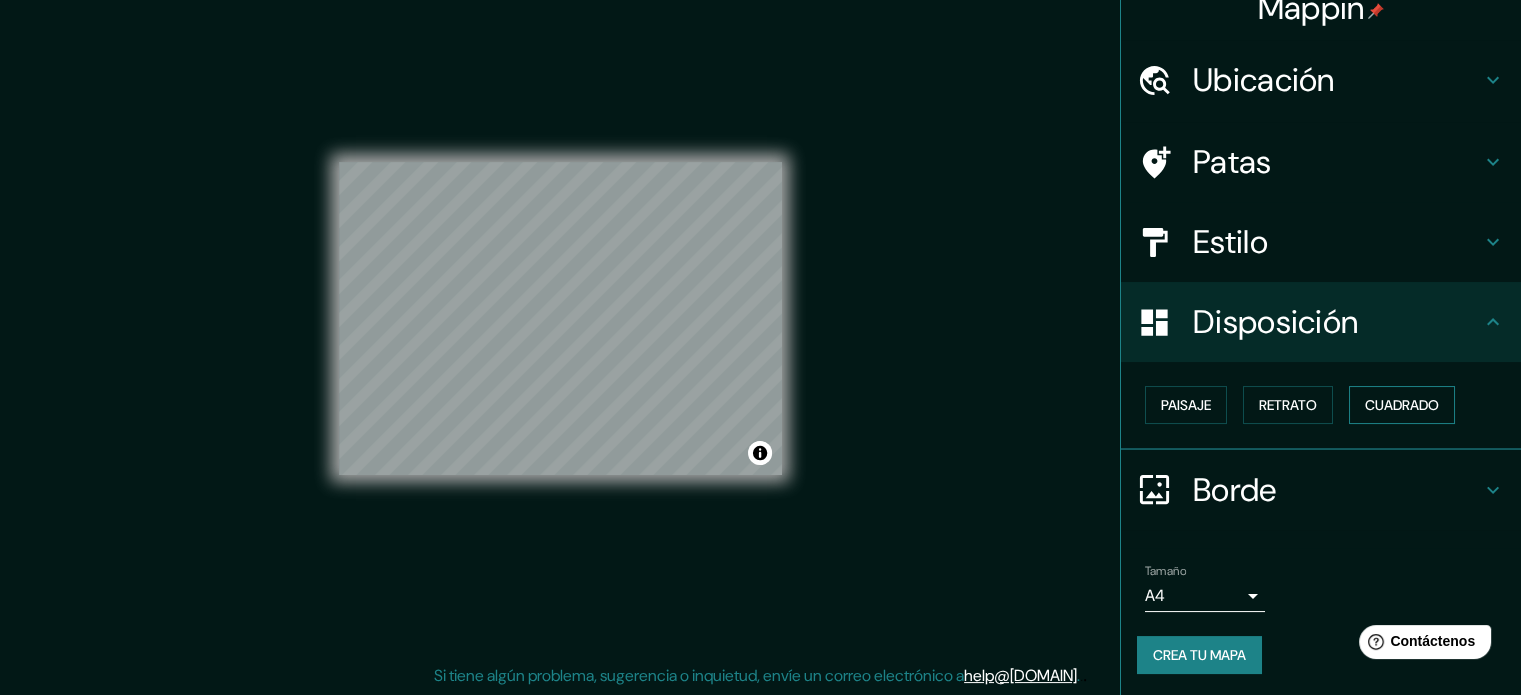 click on "Cuadrado" at bounding box center [1402, 405] 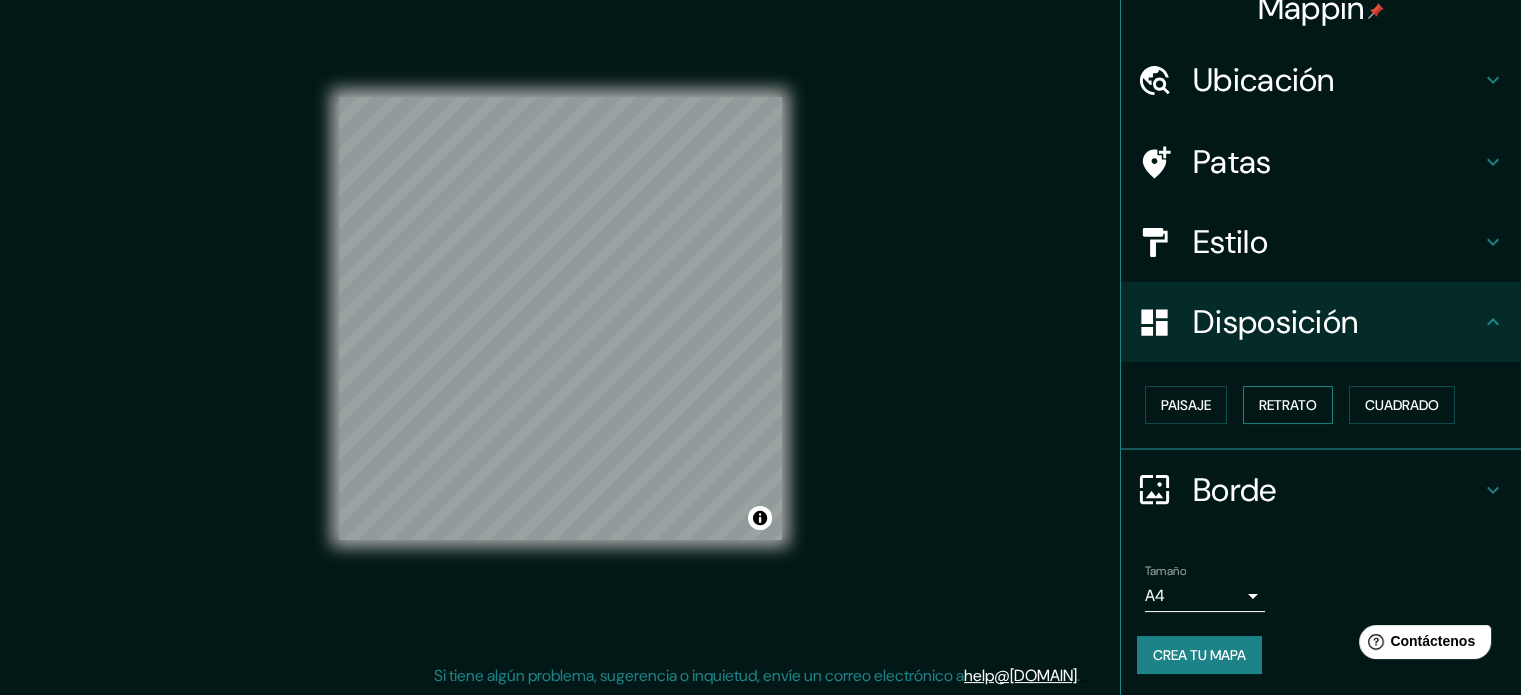 click on "Retrato" at bounding box center (1288, 405) 